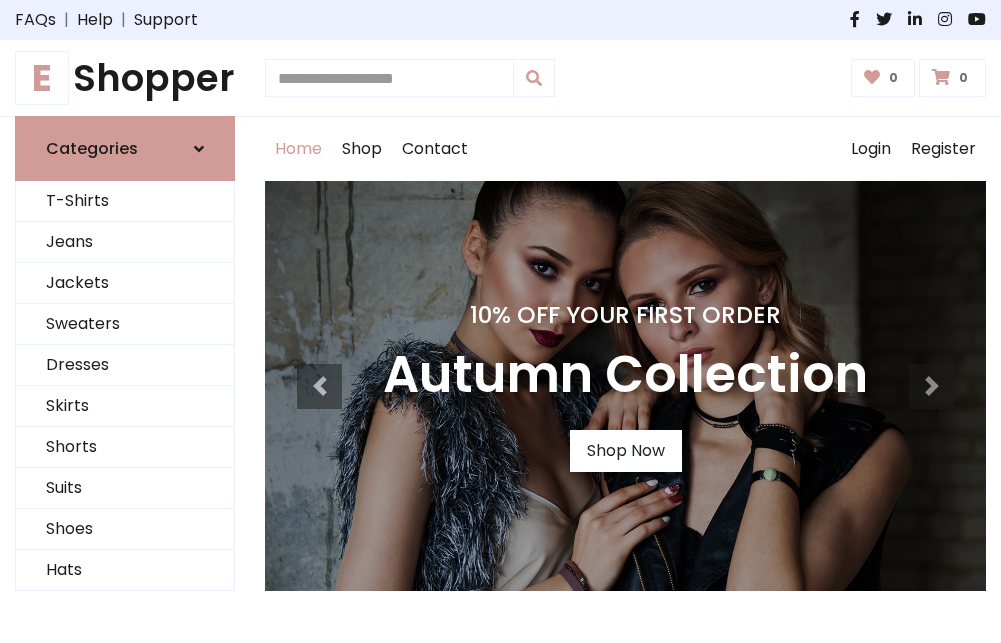 scroll, scrollTop: 0, scrollLeft: 0, axis: both 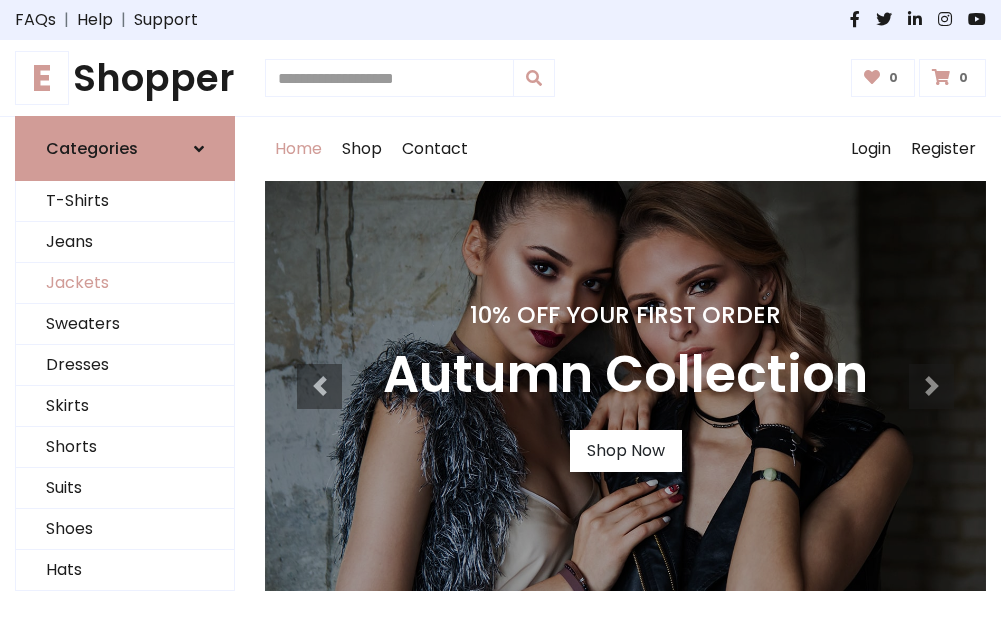 click on "Jackets" at bounding box center [125, 283] 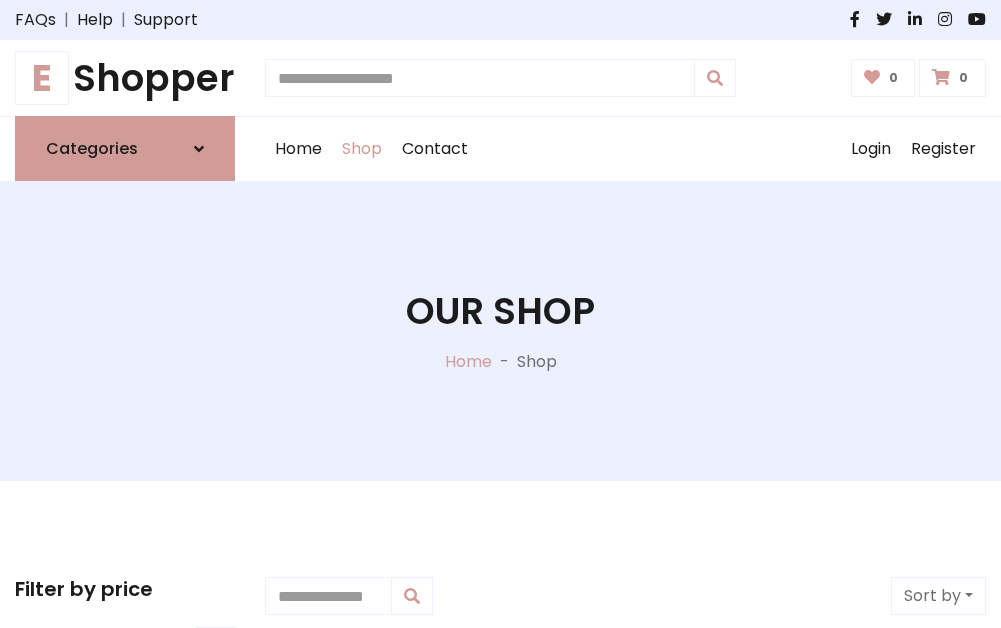 scroll, scrollTop: 904, scrollLeft: 0, axis: vertical 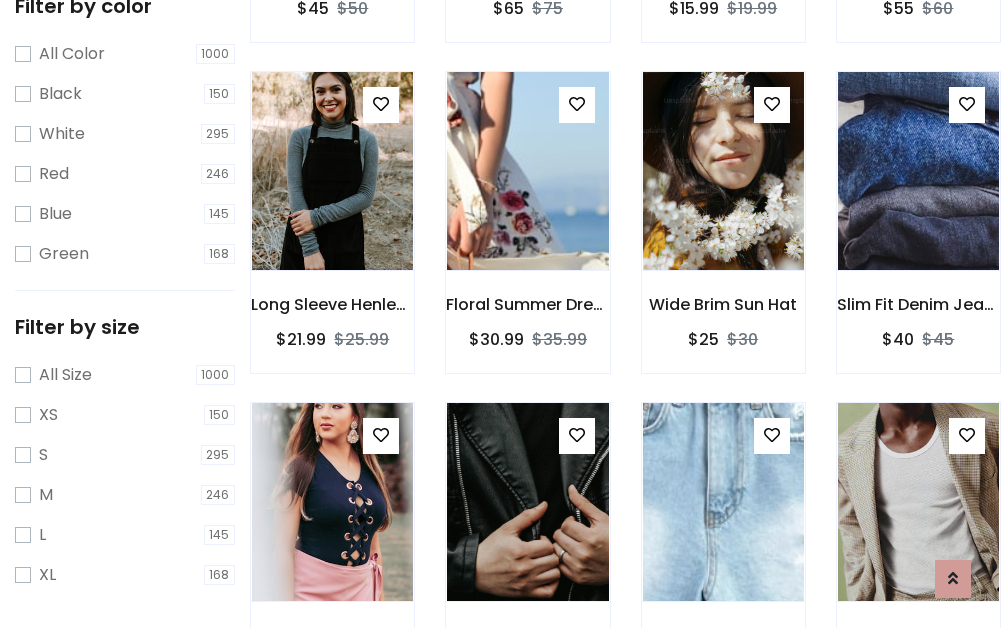 click at bounding box center [332, -161] 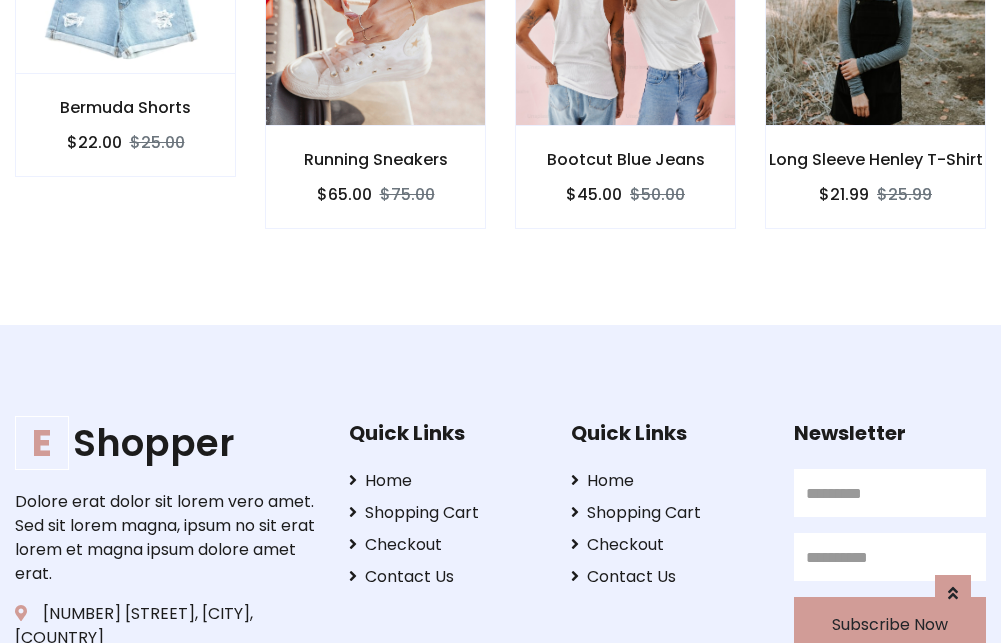 scroll, scrollTop: 0, scrollLeft: 0, axis: both 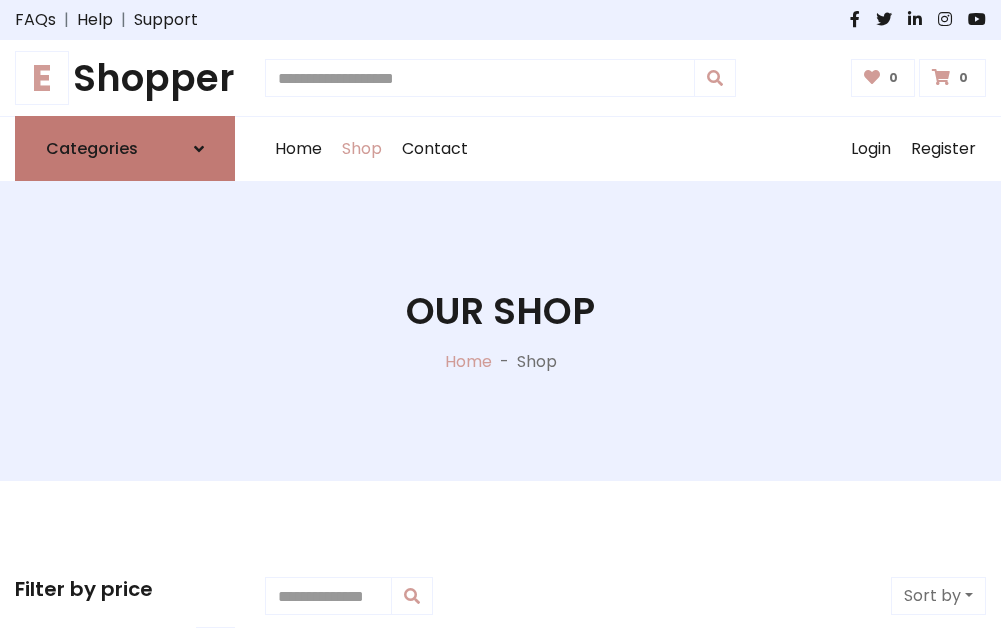 click on "Categories" at bounding box center [92, 148] 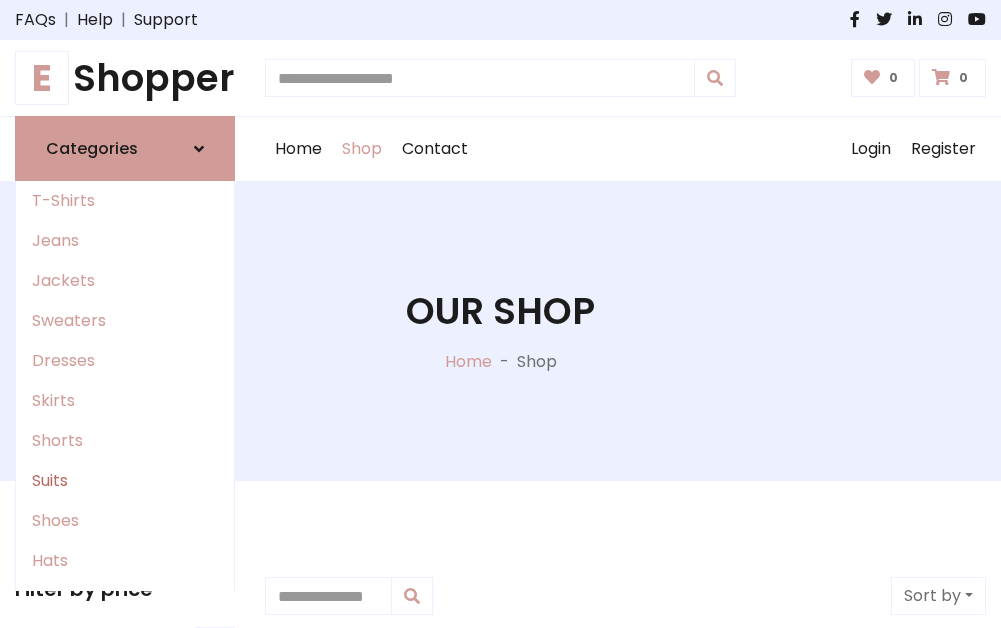 click on "Suits" at bounding box center (125, 481) 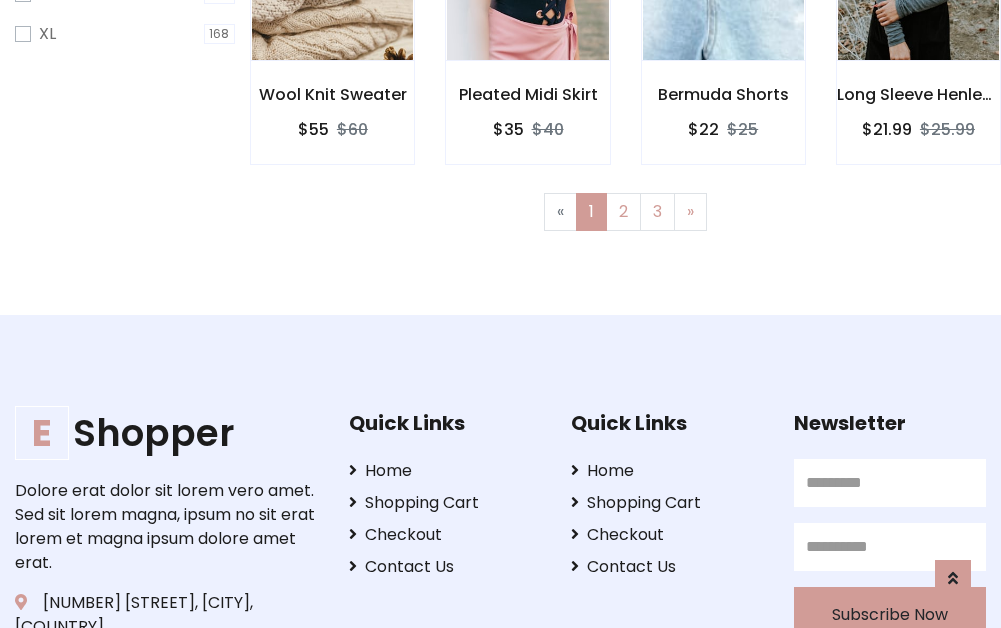 scroll, scrollTop: 1343, scrollLeft: 0, axis: vertical 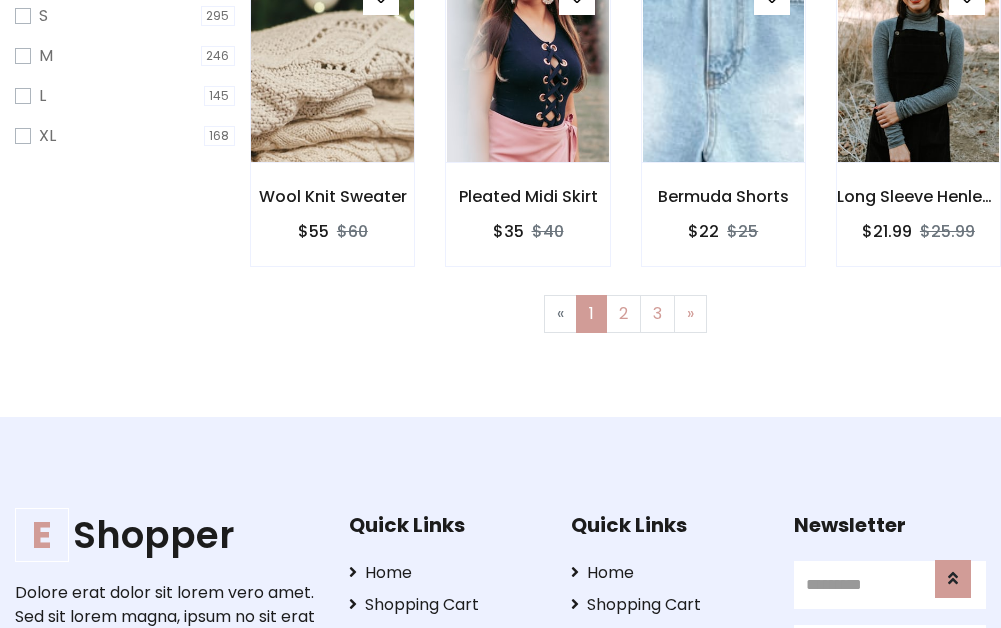 click at bounding box center (332, 63) 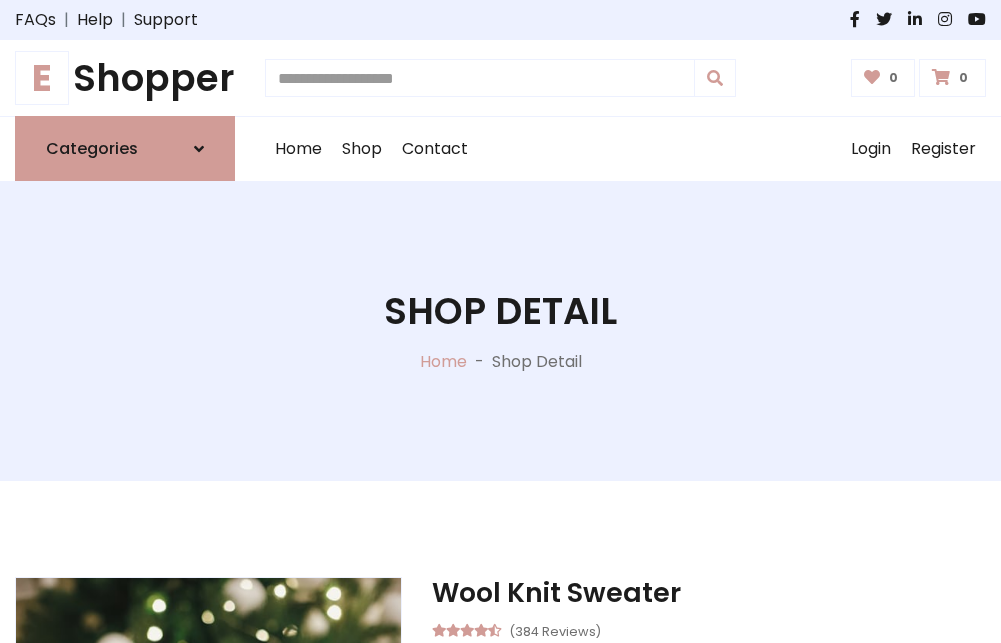 scroll, scrollTop: 1869, scrollLeft: 0, axis: vertical 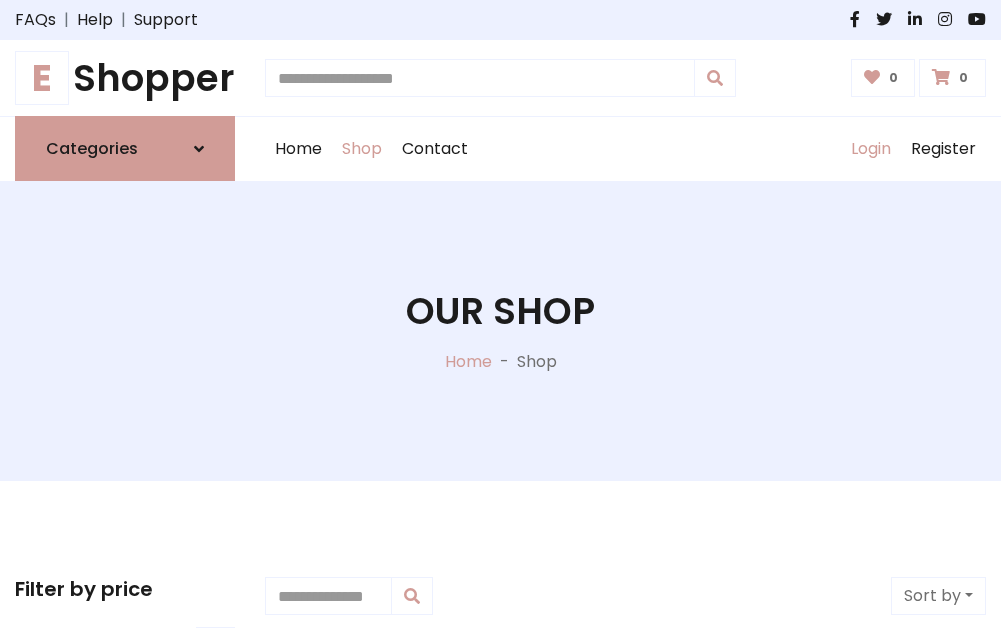 click on "Login" at bounding box center (871, 149) 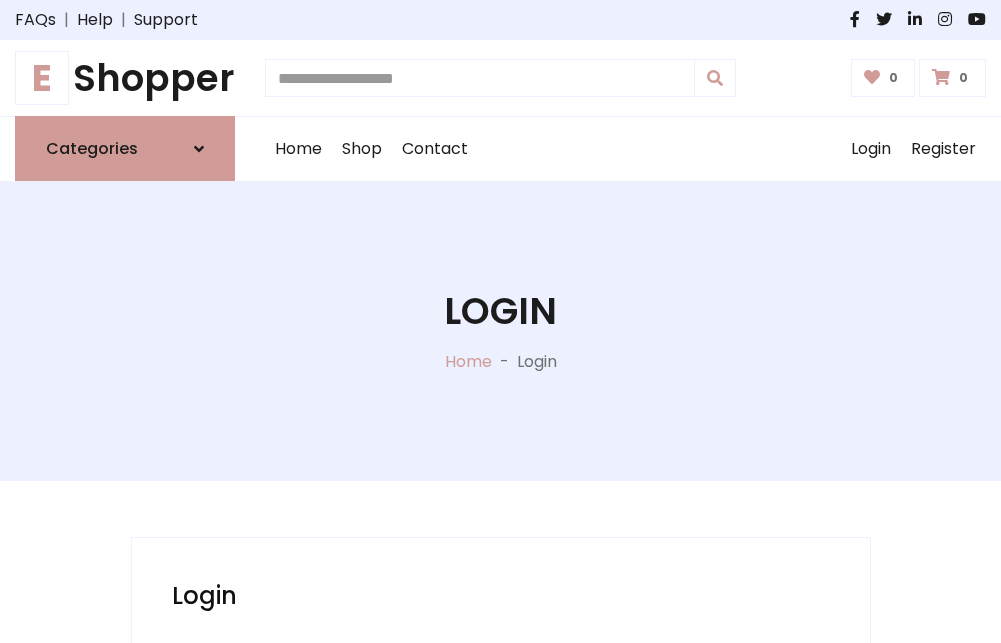 scroll, scrollTop: 0, scrollLeft: 0, axis: both 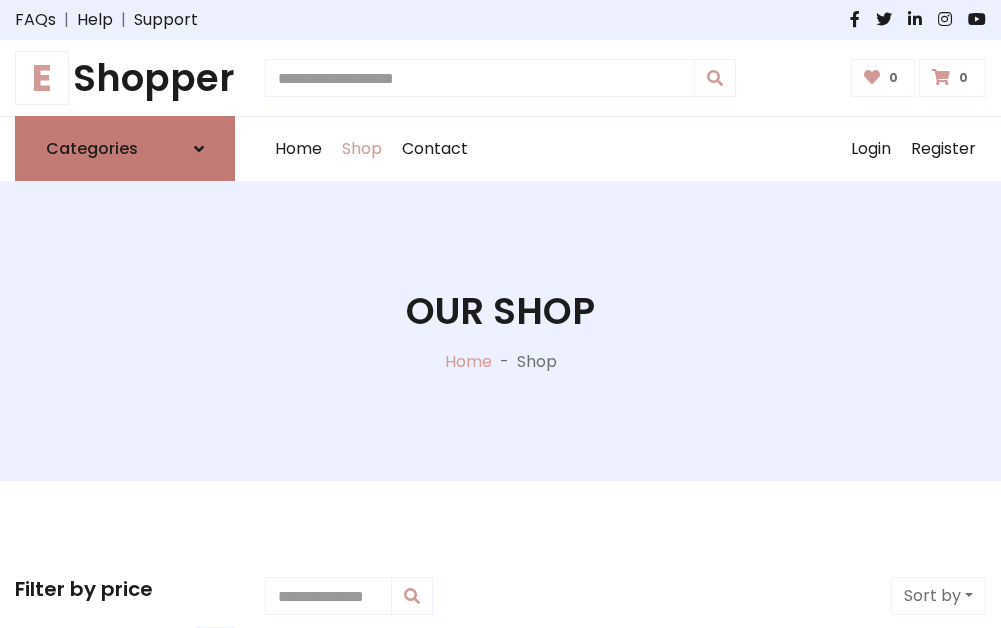 click at bounding box center [199, 149] 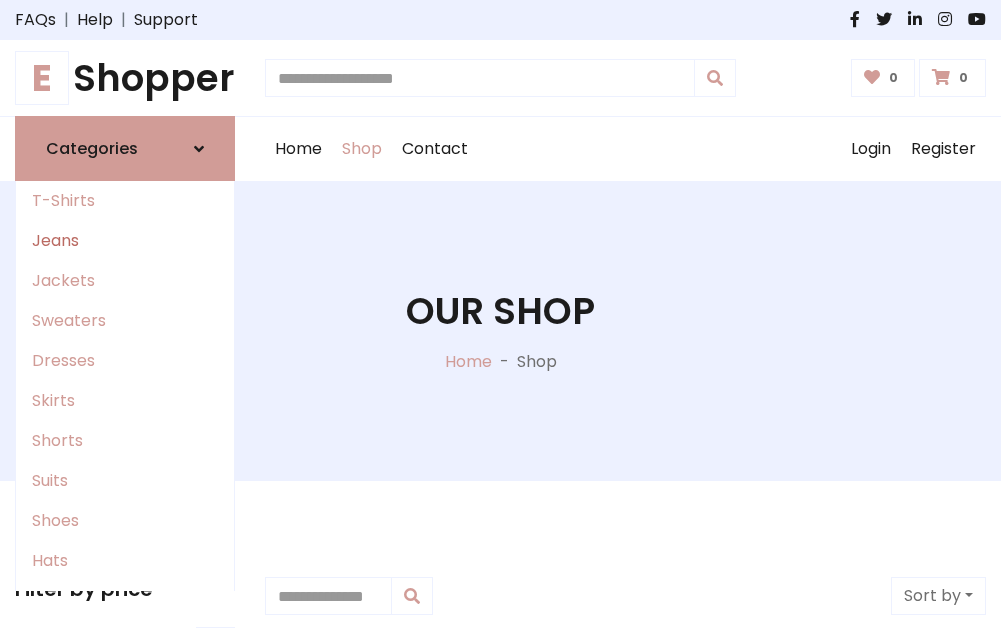 click on "Jeans" at bounding box center [125, 241] 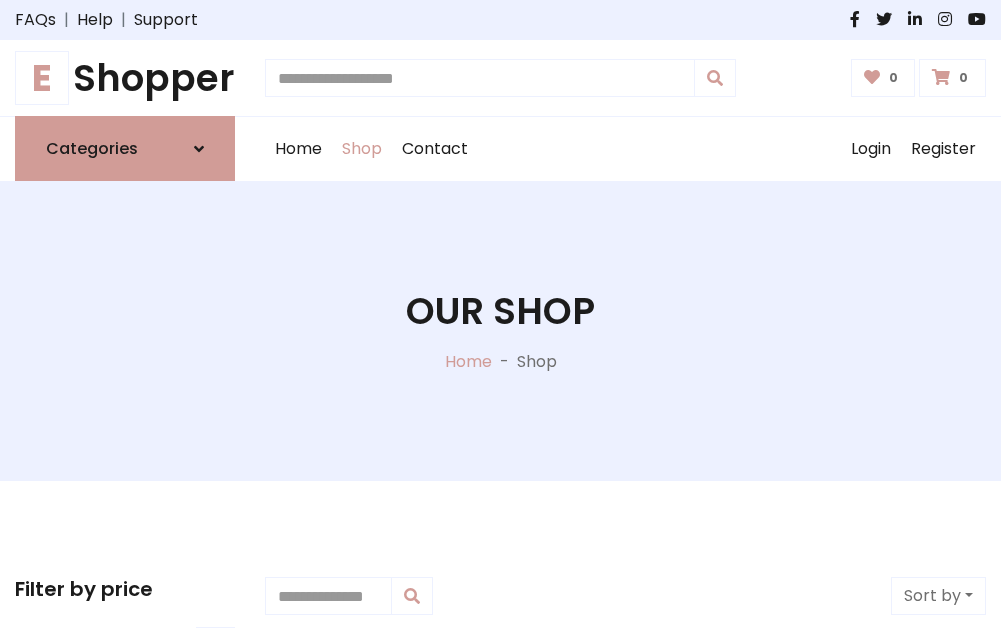 scroll, scrollTop: 0, scrollLeft: 0, axis: both 